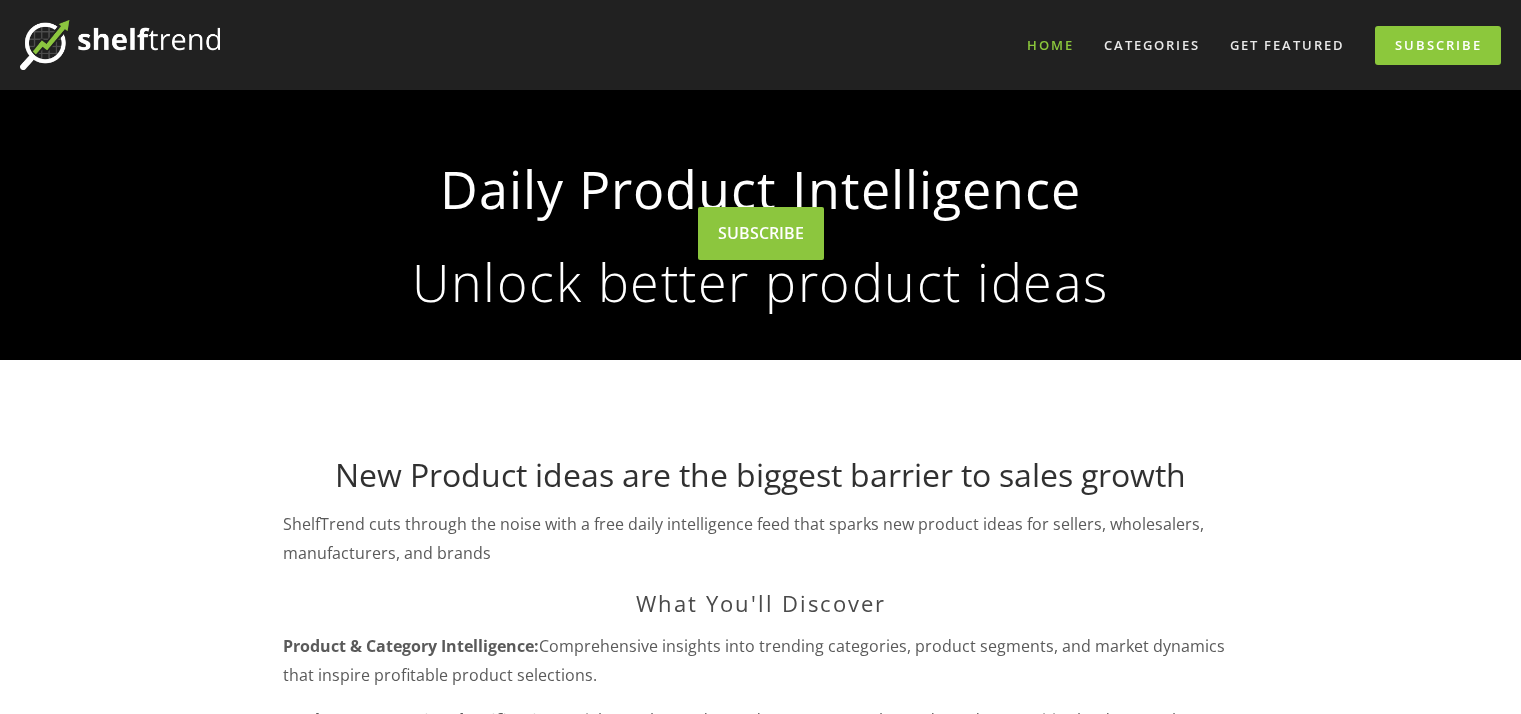 scroll, scrollTop: 0, scrollLeft: 0, axis: both 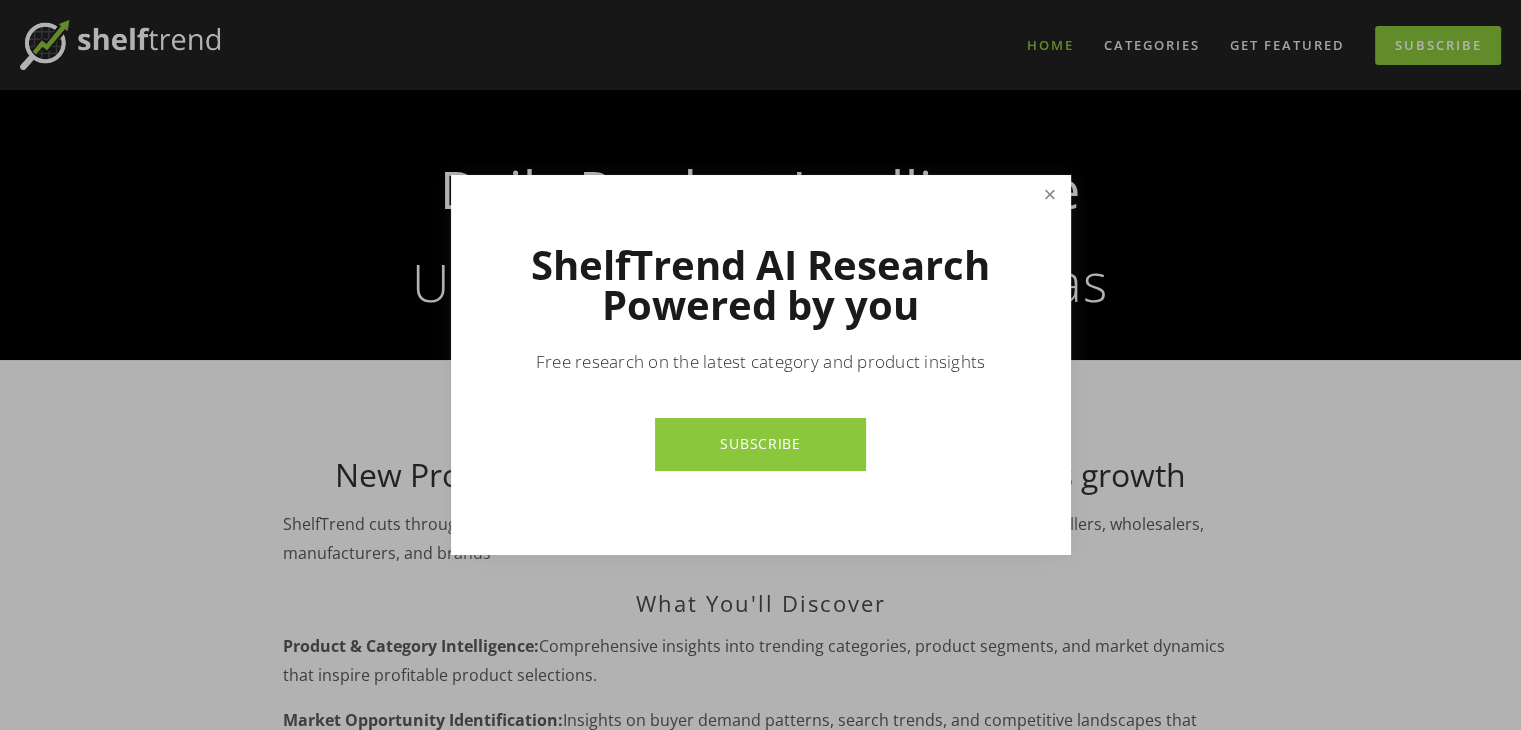 click at bounding box center (1049, 195) 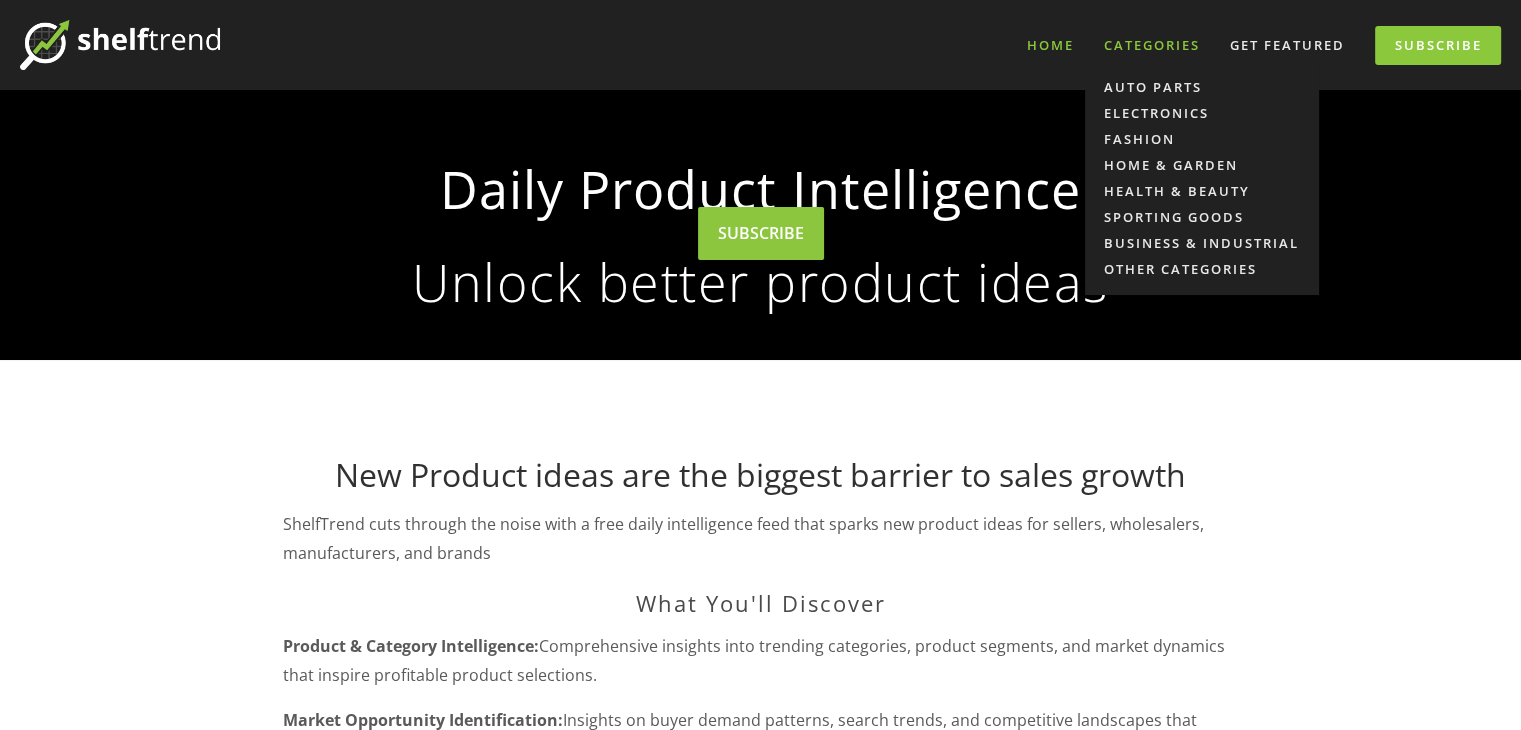 click on "Categories" at bounding box center (1152, 45) 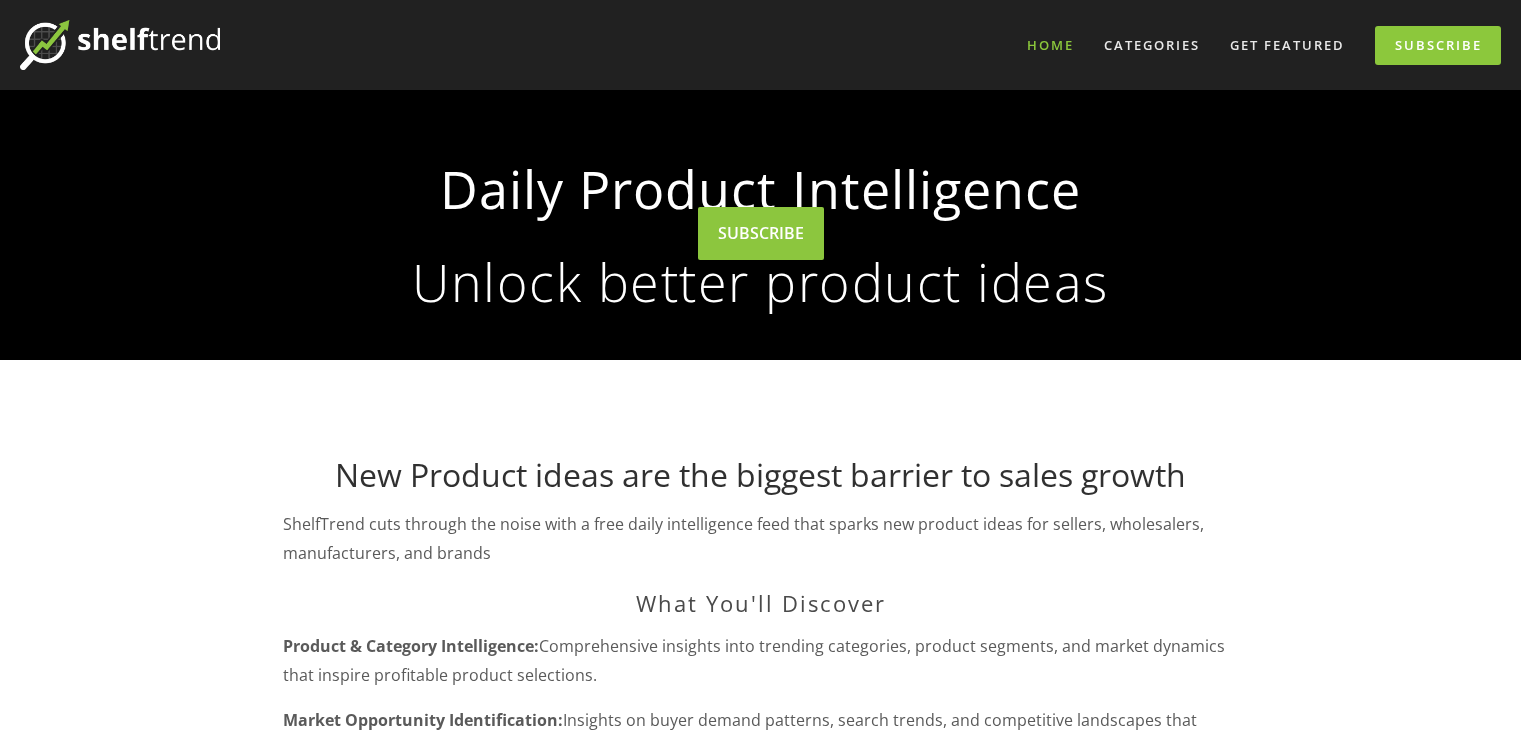 scroll, scrollTop: 0, scrollLeft: 0, axis: both 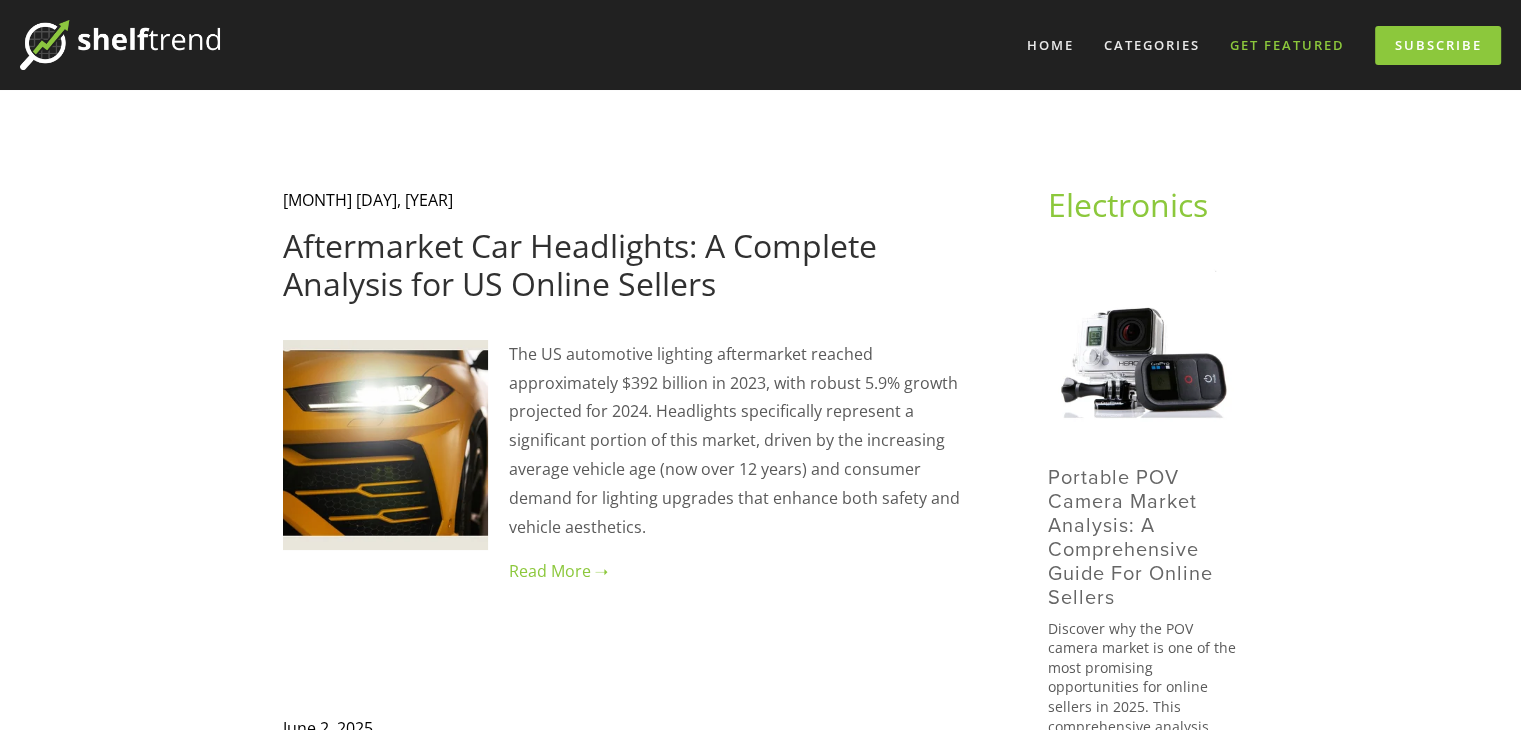 click on "Get Featured" at bounding box center [1287, 45] 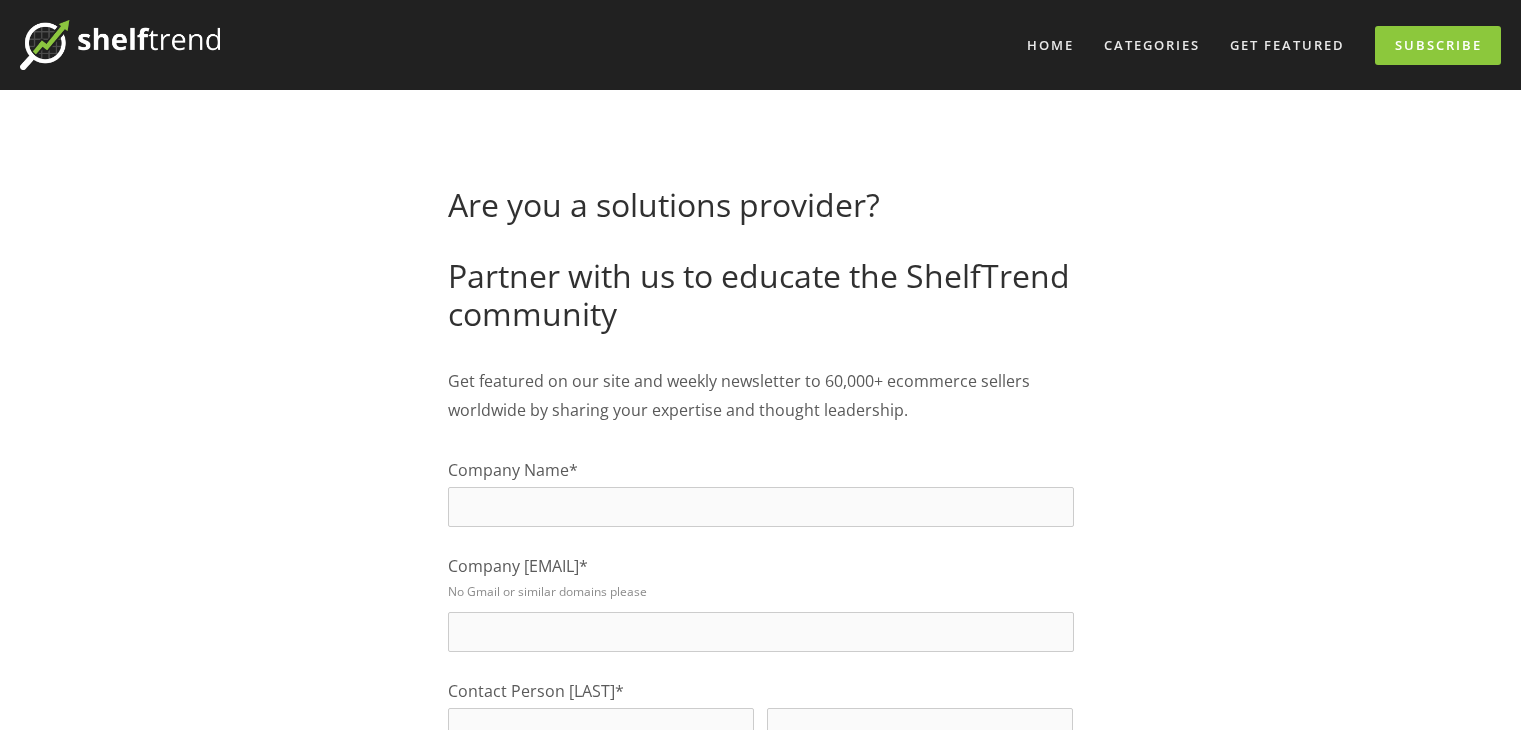 scroll, scrollTop: 0, scrollLeft: 0, axis: both 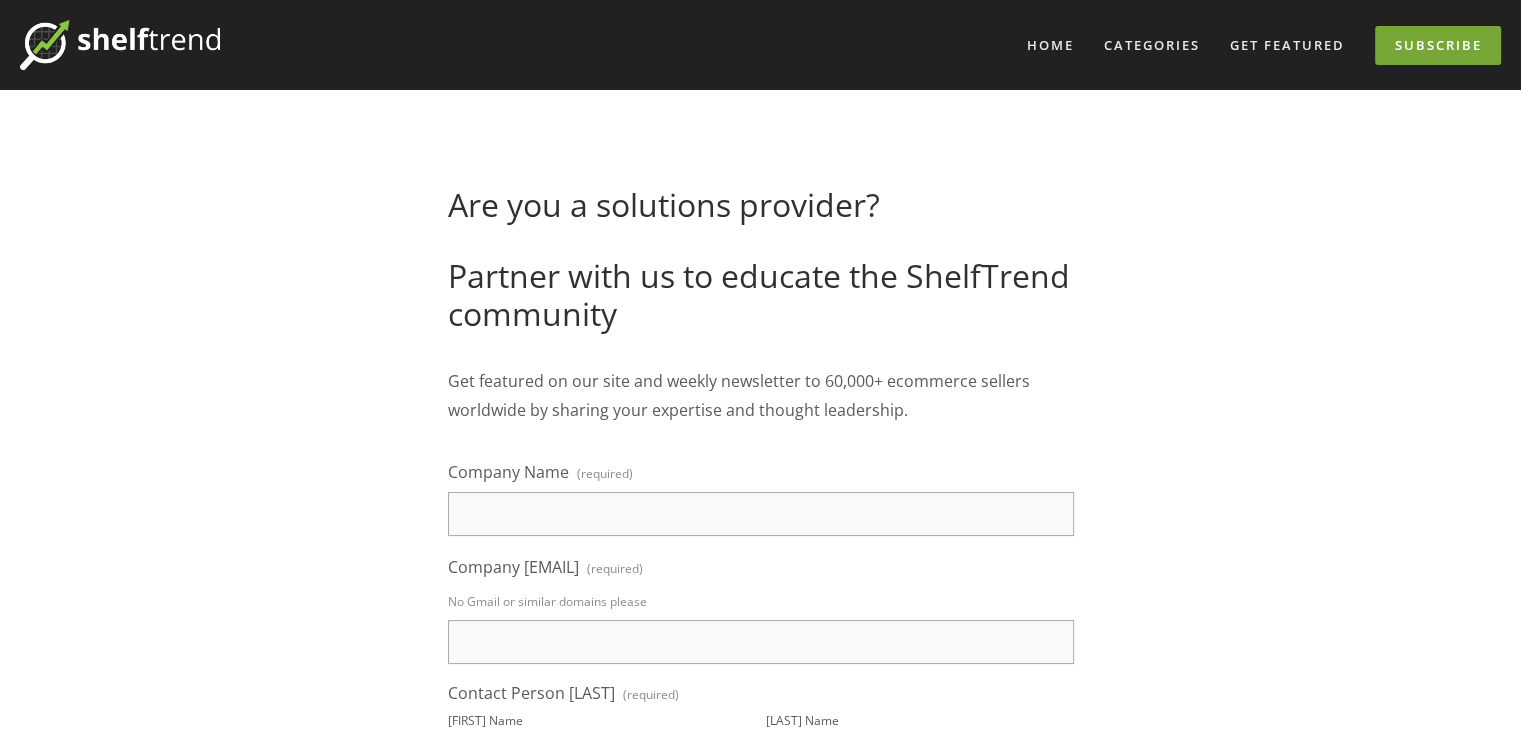 click on "Subscribe" at bounding box center (1438, 45) 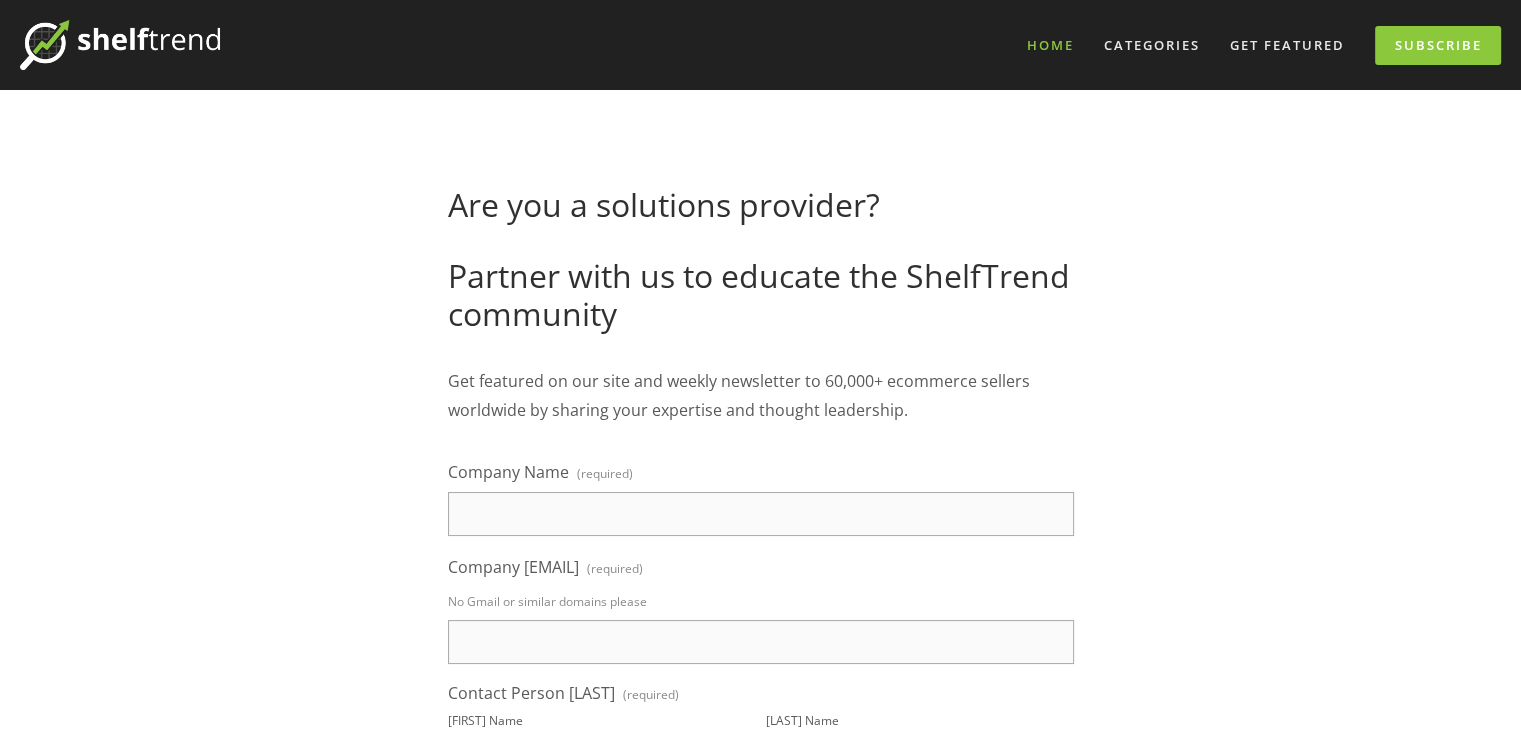 click on "Home" at bounding box center [1050, 45] 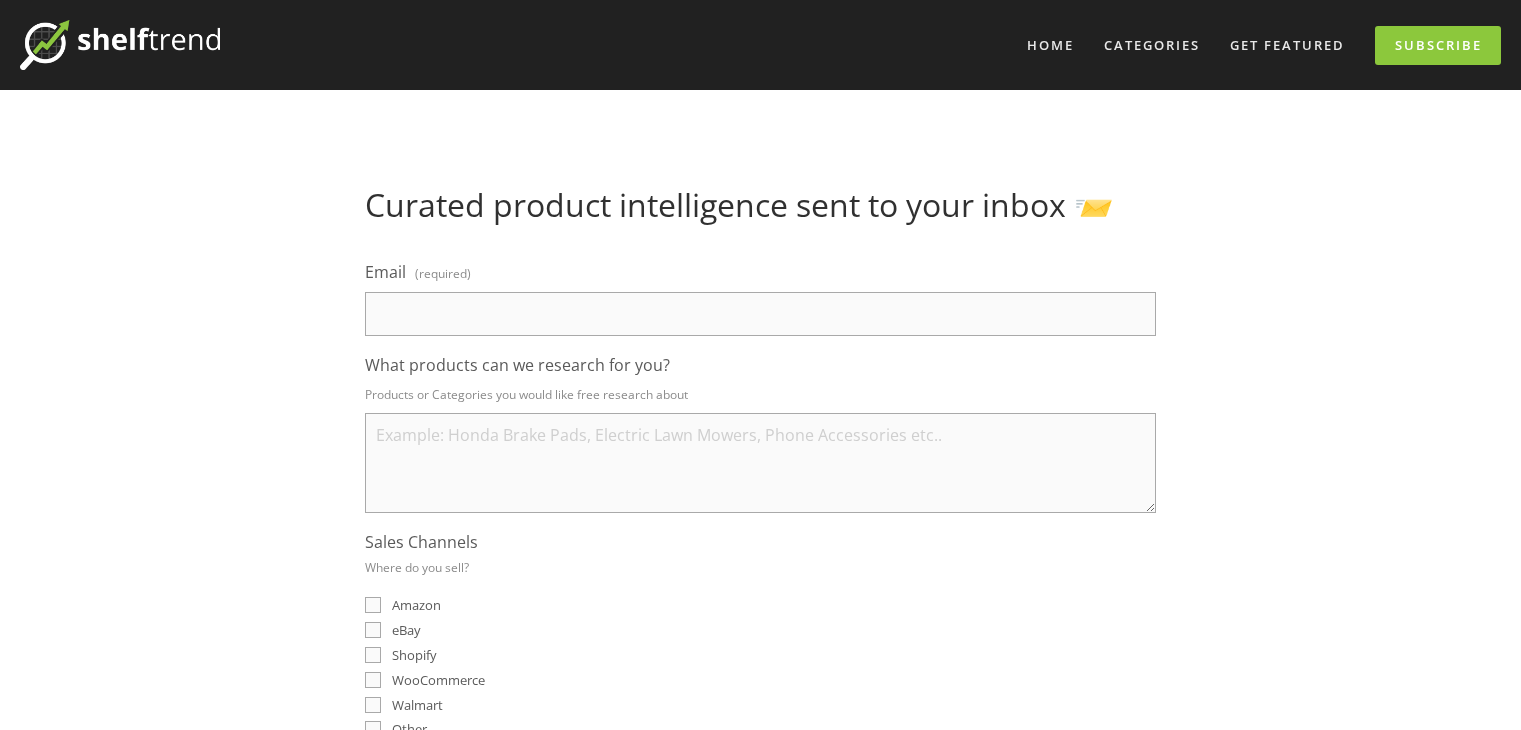 scroll, scrollTop: 0, scrollLeft: 0, axis: both 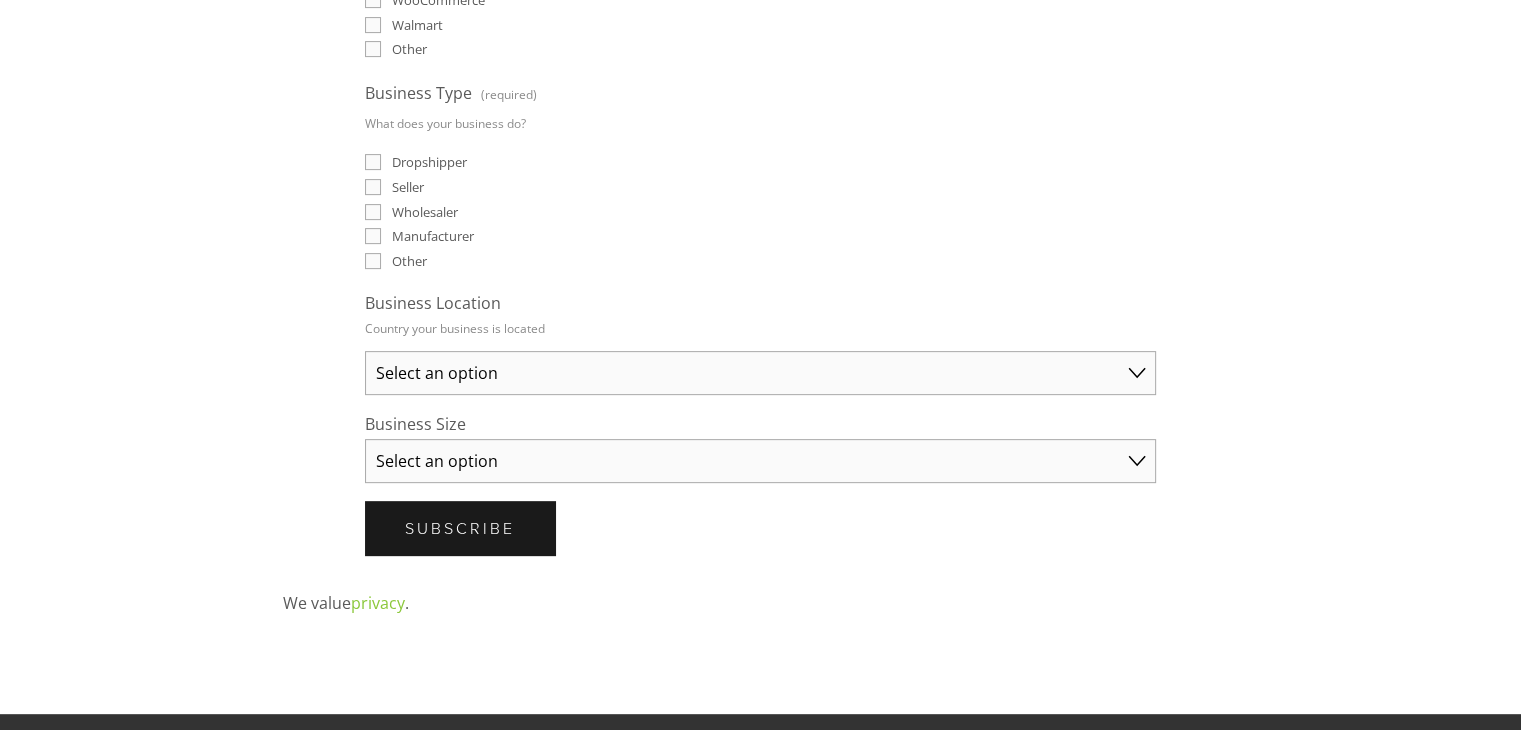 click on "Select an option Solo Merchant (under $50K annual sales) Small Business ($50K - $250K annual sales) Established Business (Over $250K annual sales)" at bounding box center [760, 461] 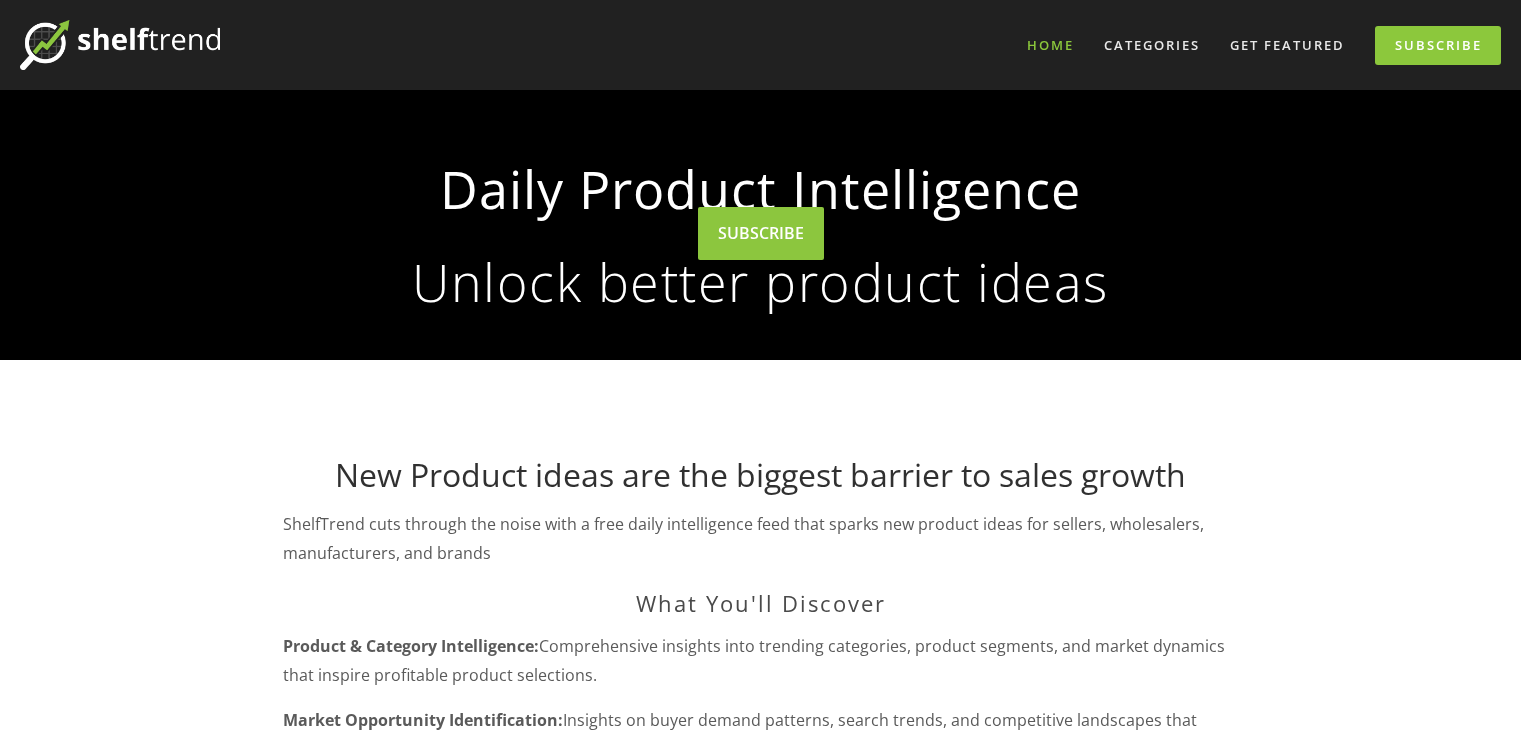 scroll, scrollTop: 0, scrollLeft: 0, axis: both 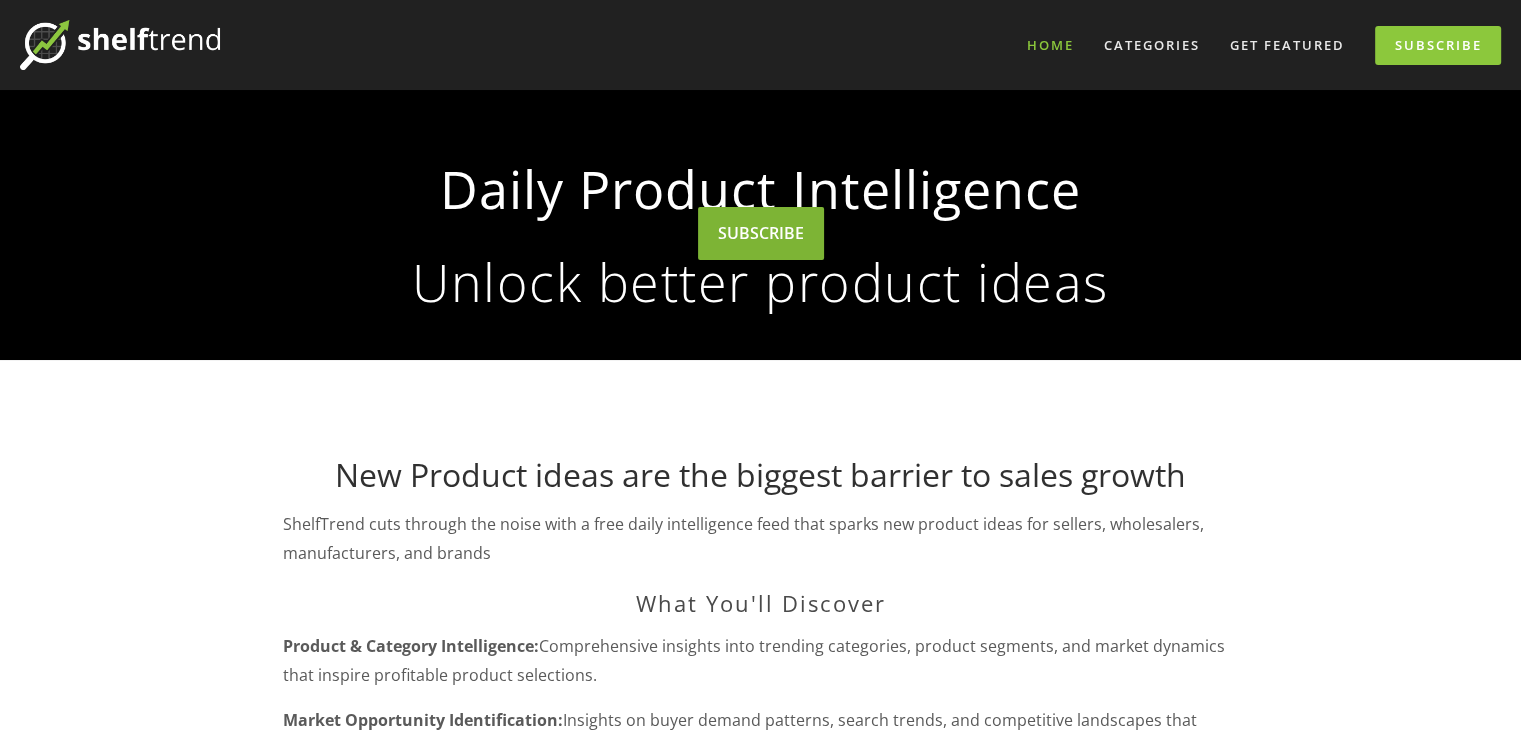 click on "SUBSCRIBE" at bounding box center (761, 233) 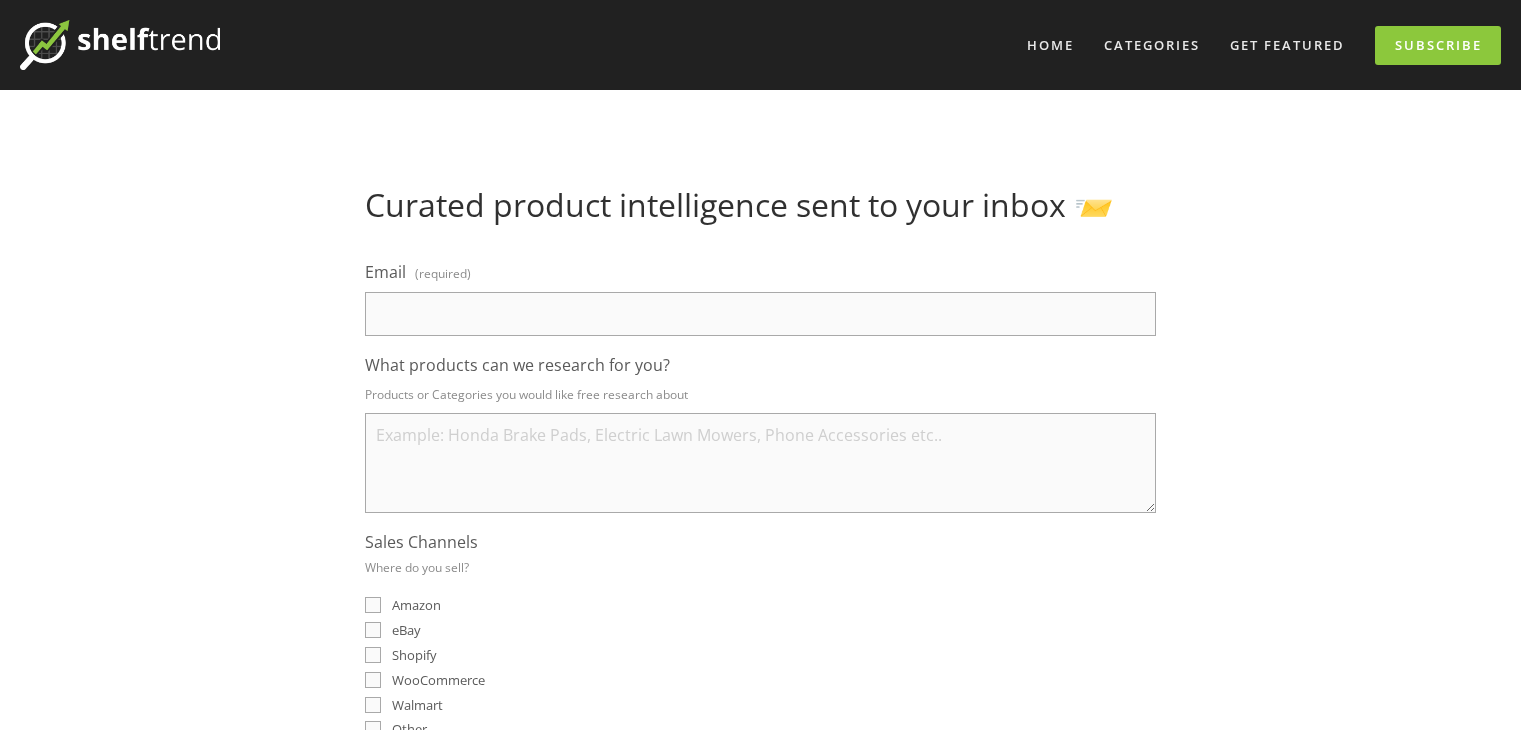 scroll, scrollTop: 0, scrollLeft: 0, axis: both 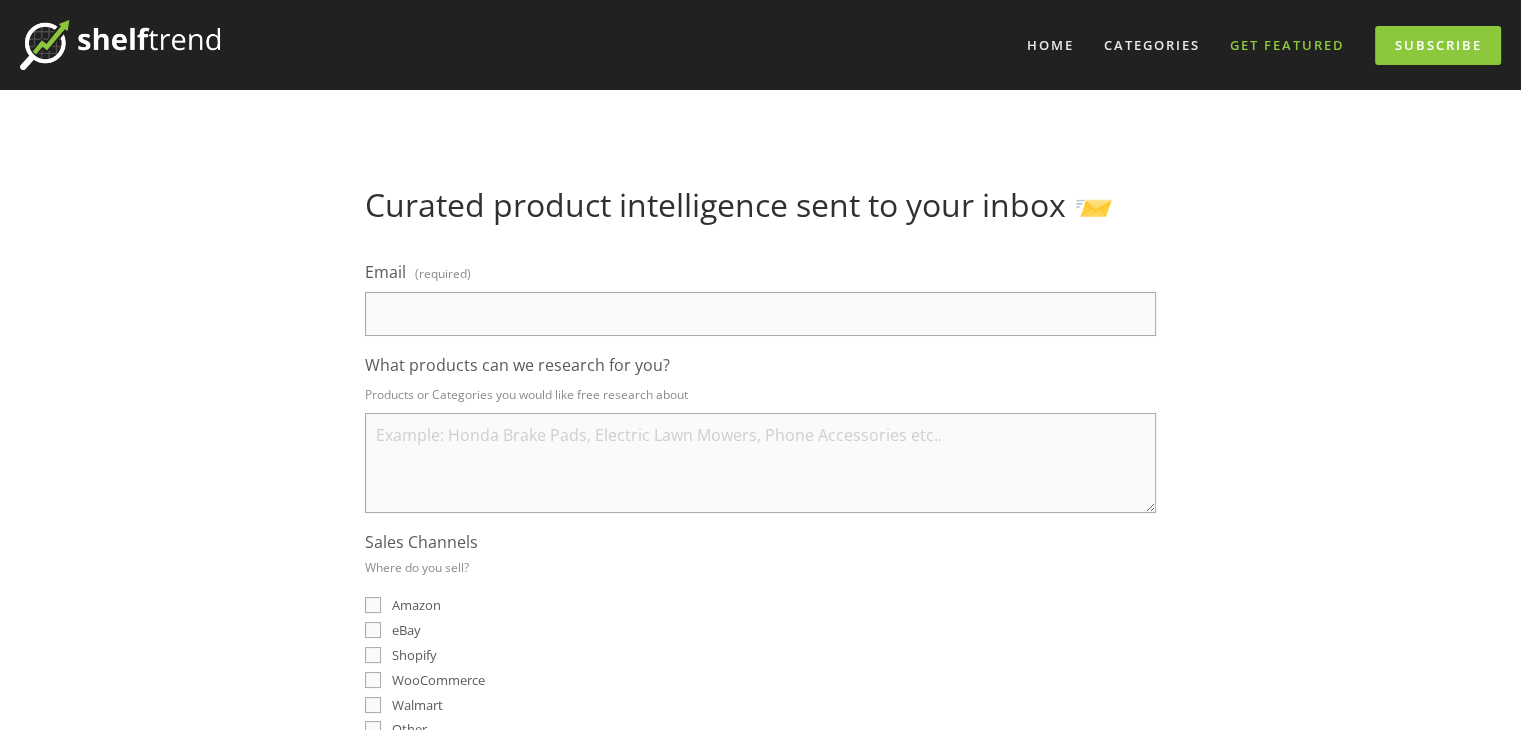 click on "Get Featured" at bounding box center [1287, 45] 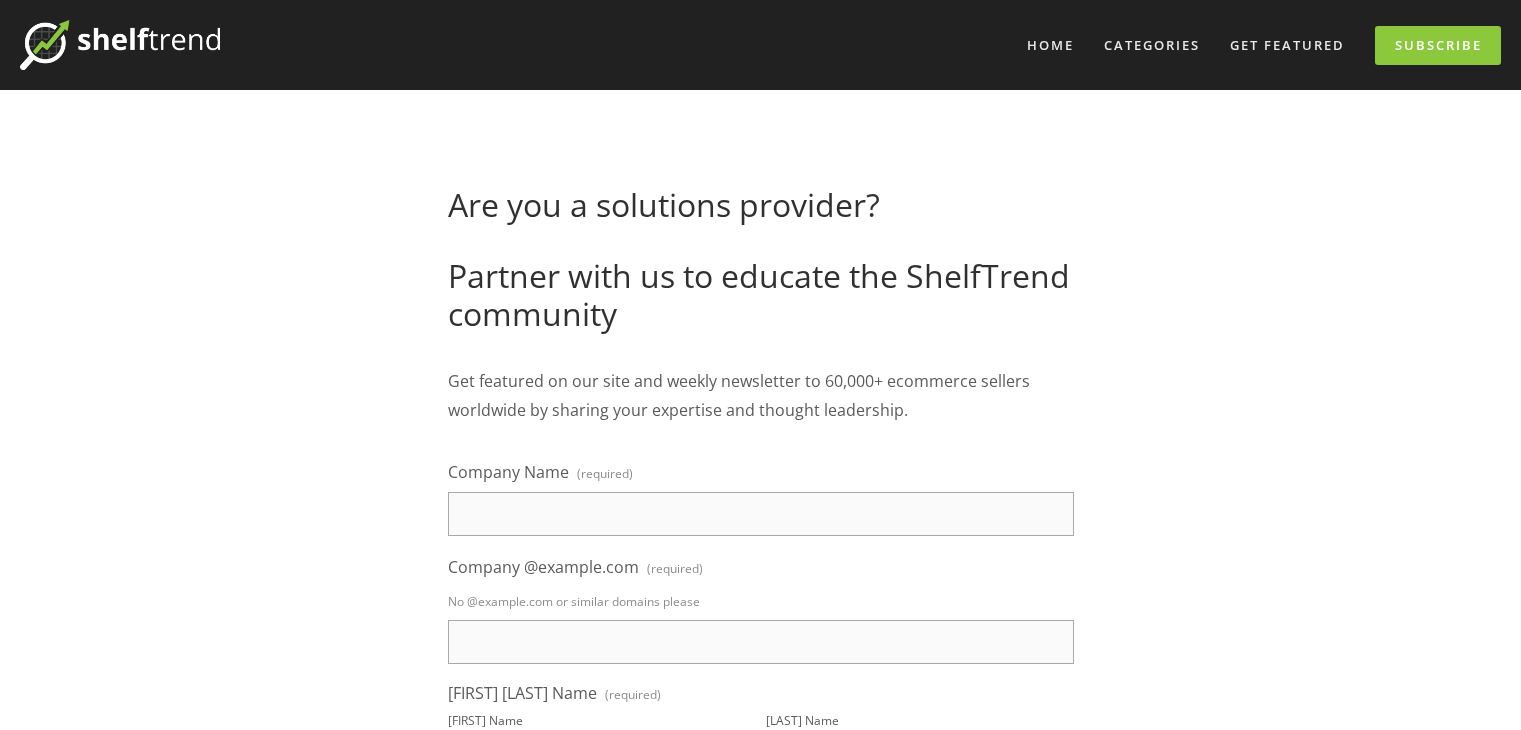 scroll, scrollTop: 0, scrollLeft: 0, axis: both 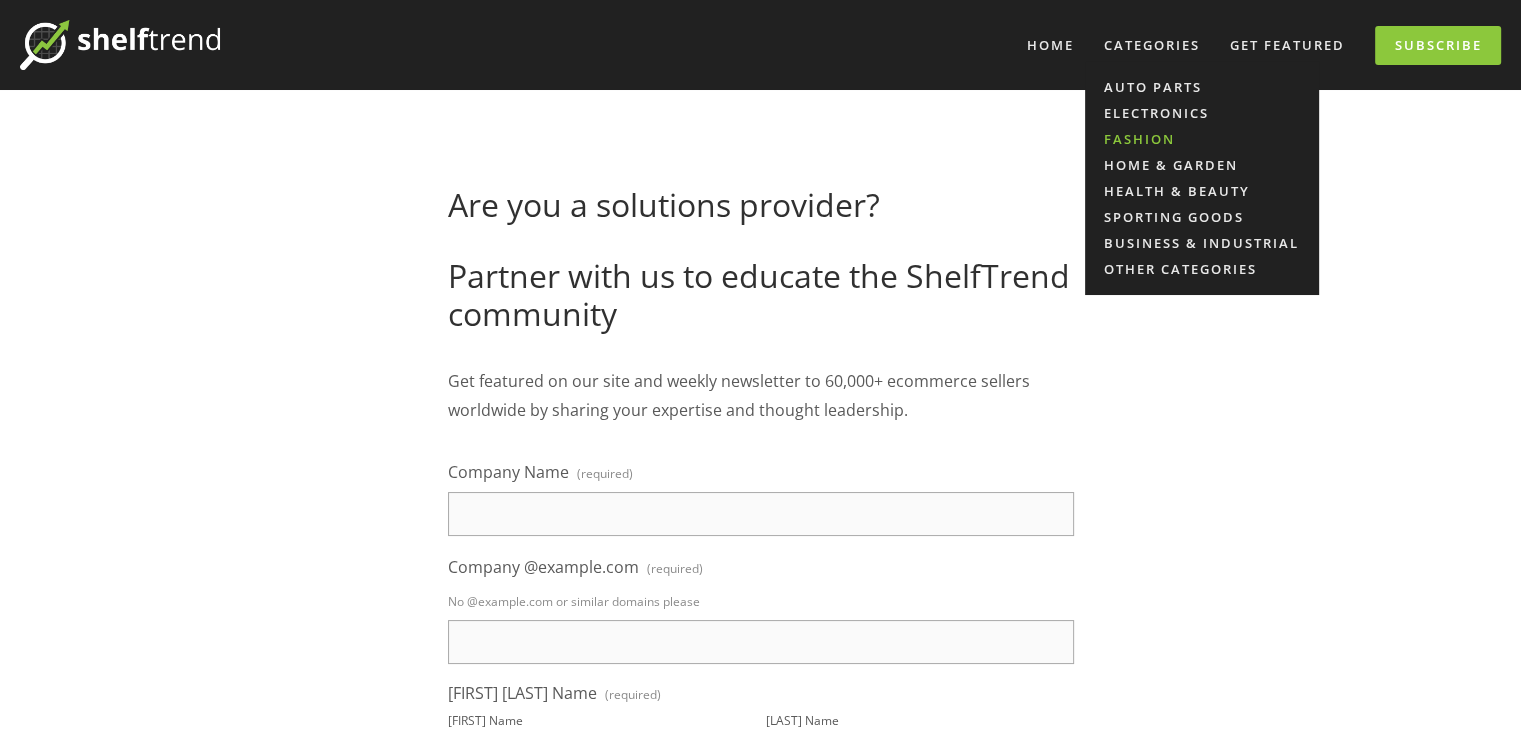 click on "Fashion" at bounding box center (1202, 139) 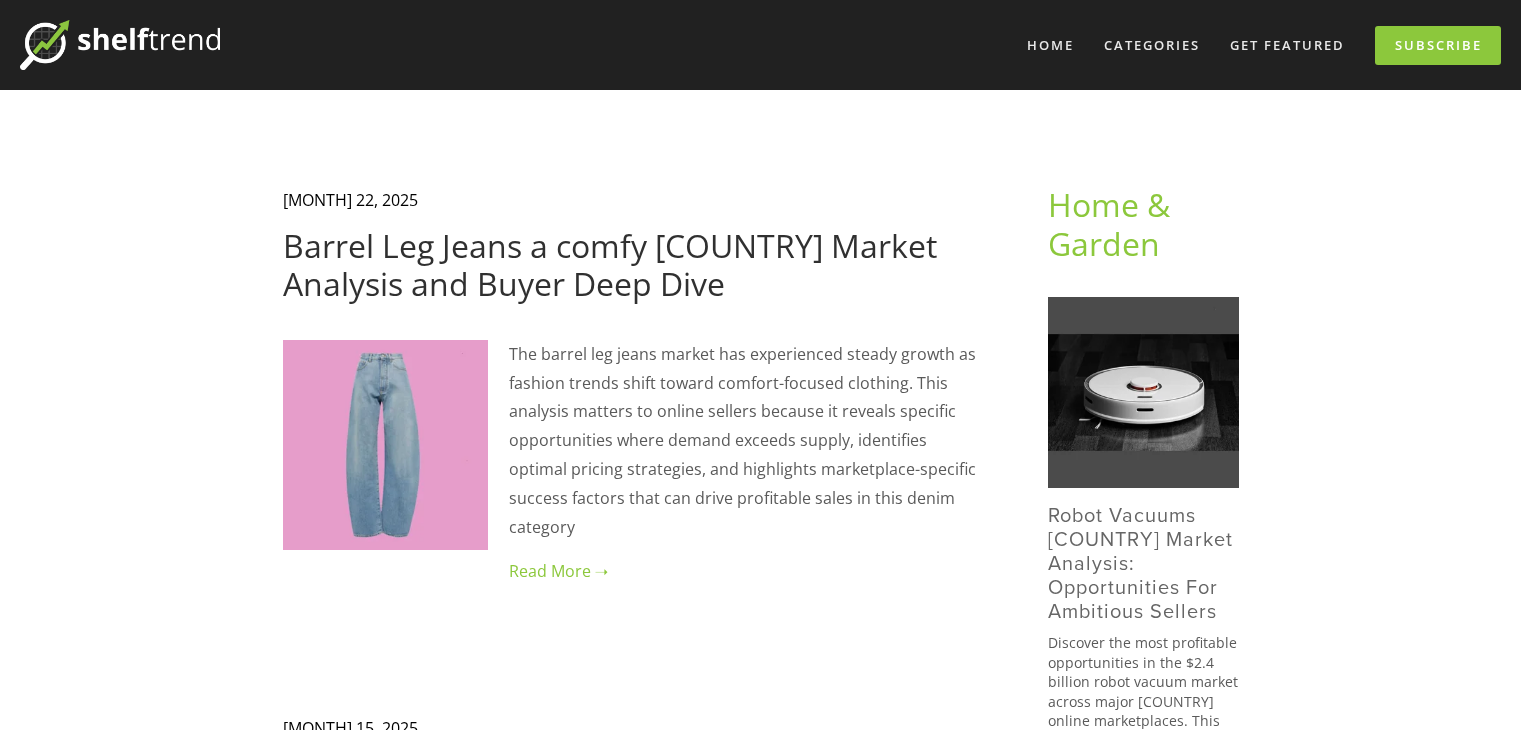scroll, scrollTop: 0, scrollLeft: 0, axis: both 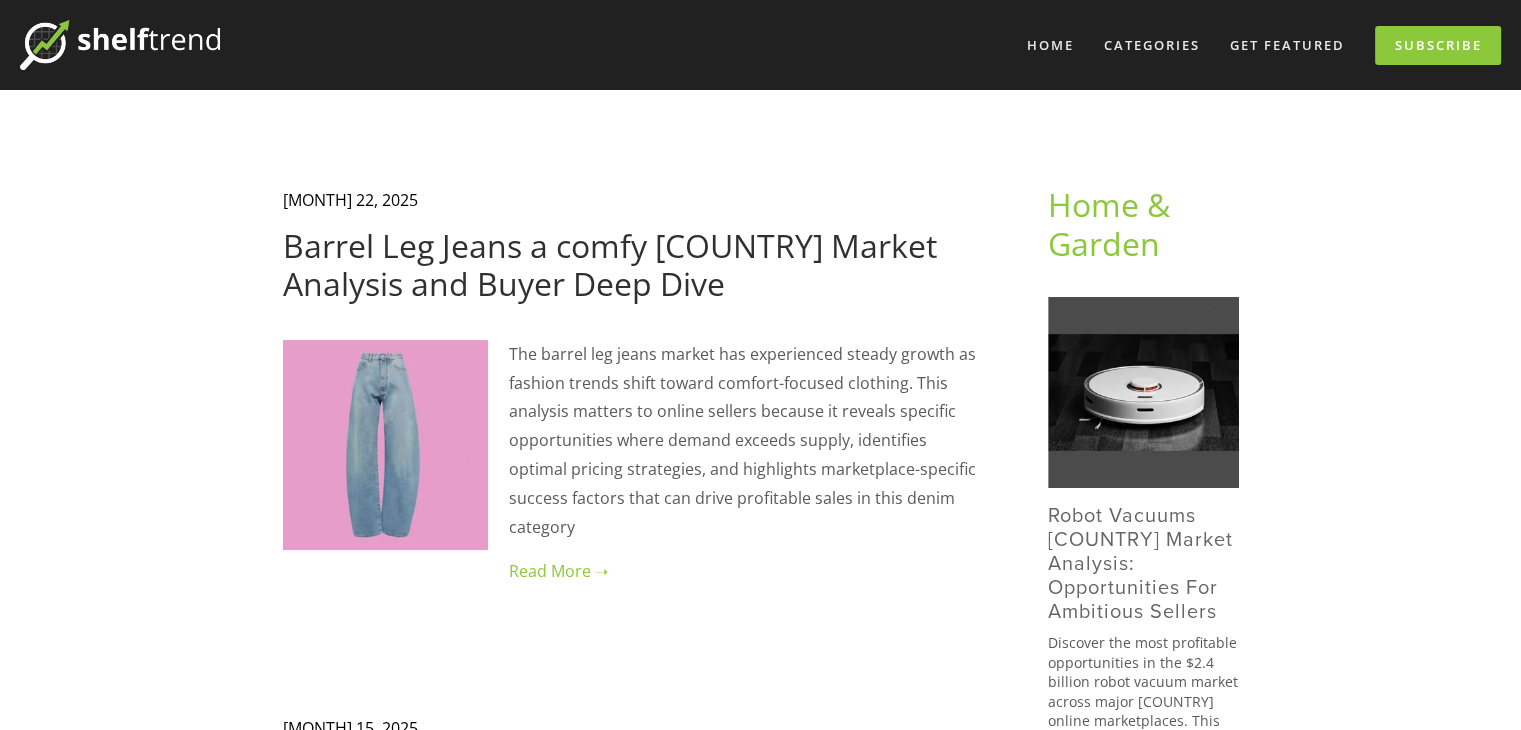click on "Home
Categories
Auto Parts
Electronics
Fashion
Home & Garden" at bounding box center [760, 1738] 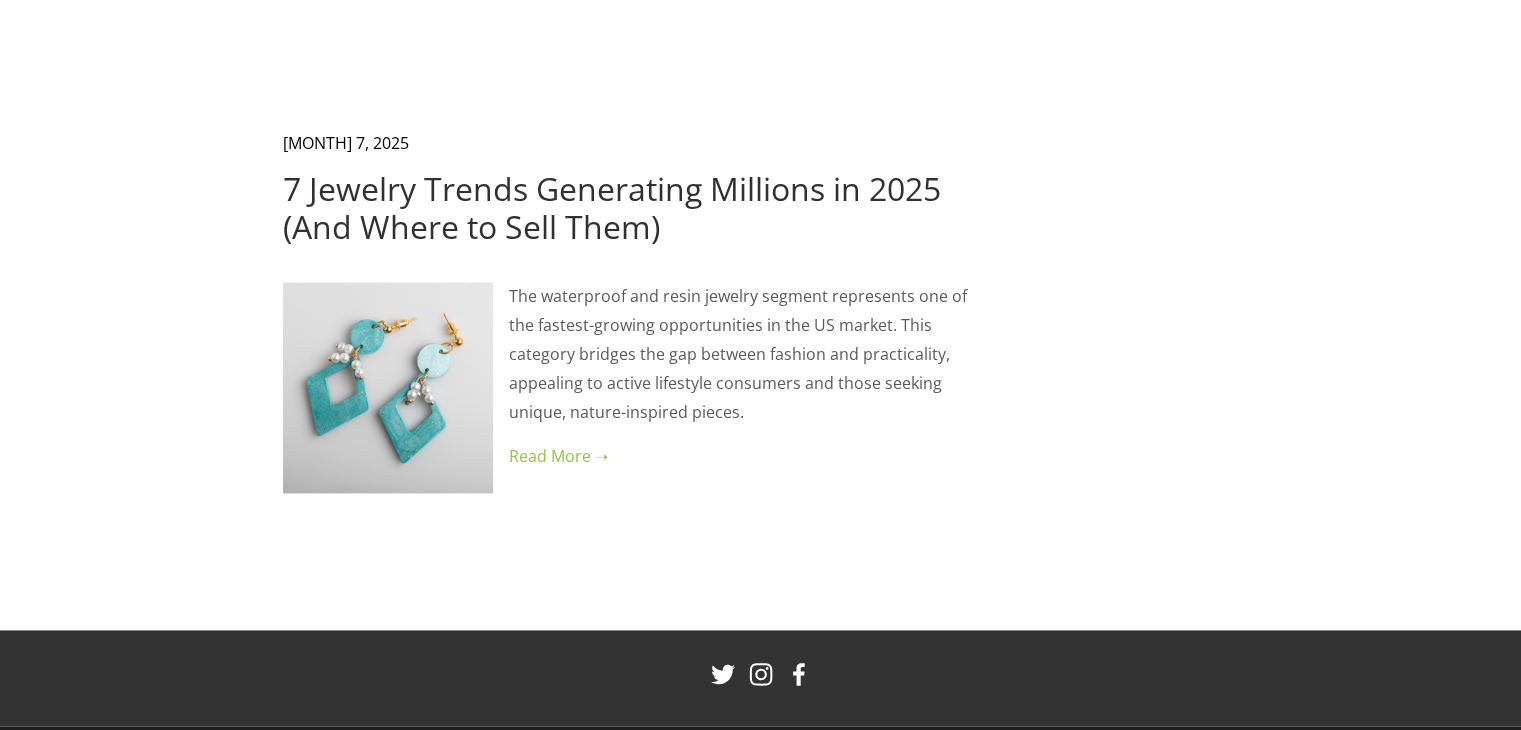 scroll, scrollTop: 2560, scrollLeft: 0, axis: vertical 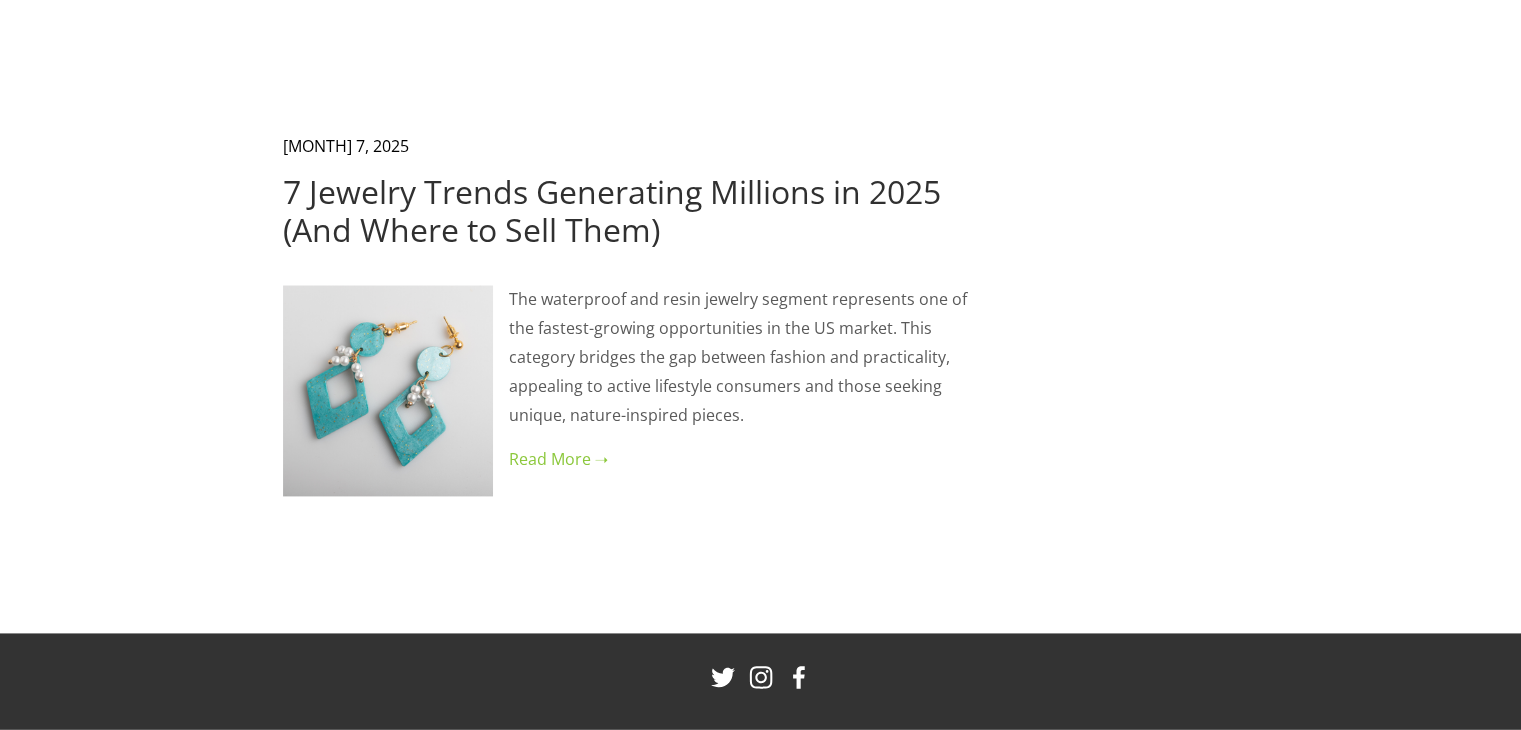 click on "7 Jewelry Trends Generating Millions in 2025 (And Where to Sell Them)" at bounding box center (622, 210) 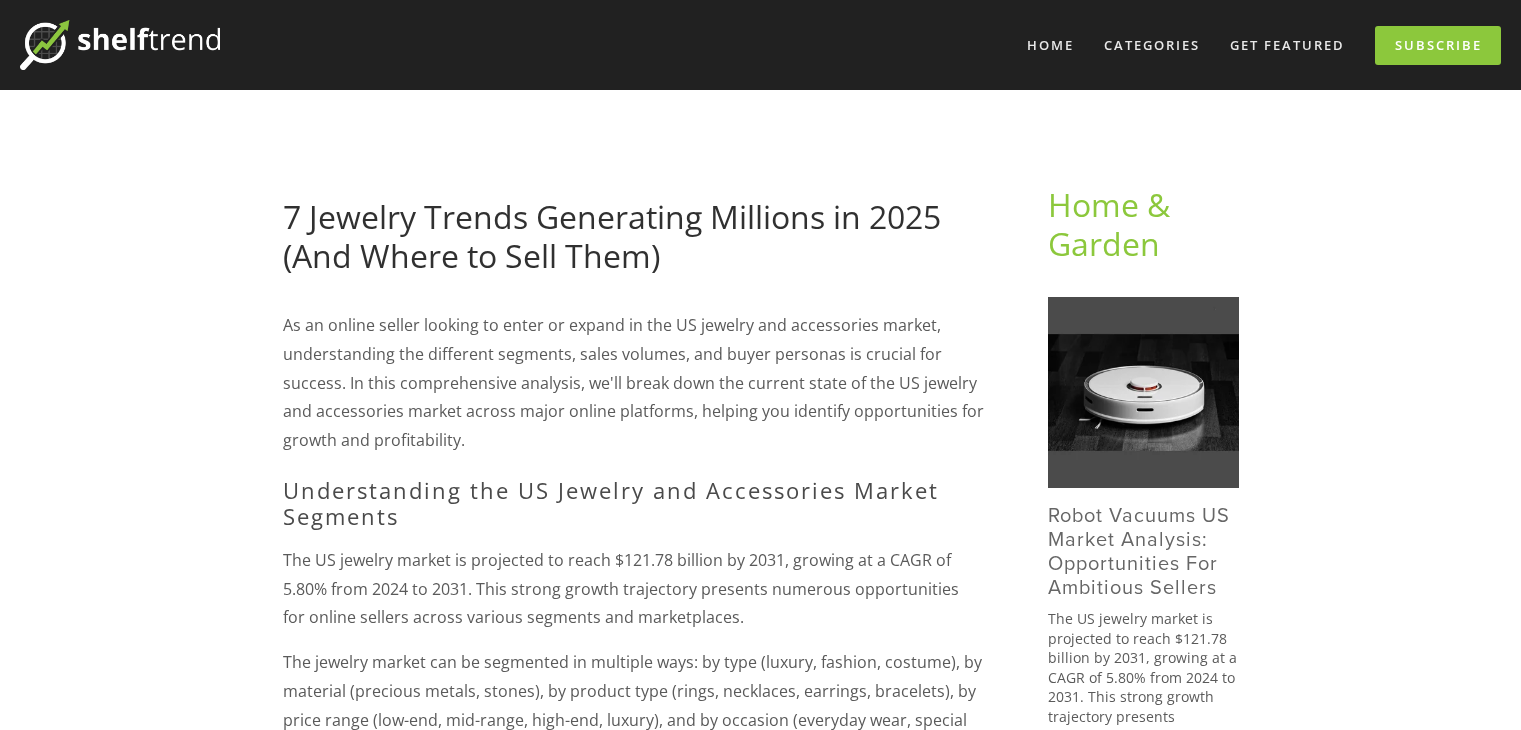 scroll, scrollTop: 0, scrollLeft: 0, axis: both 